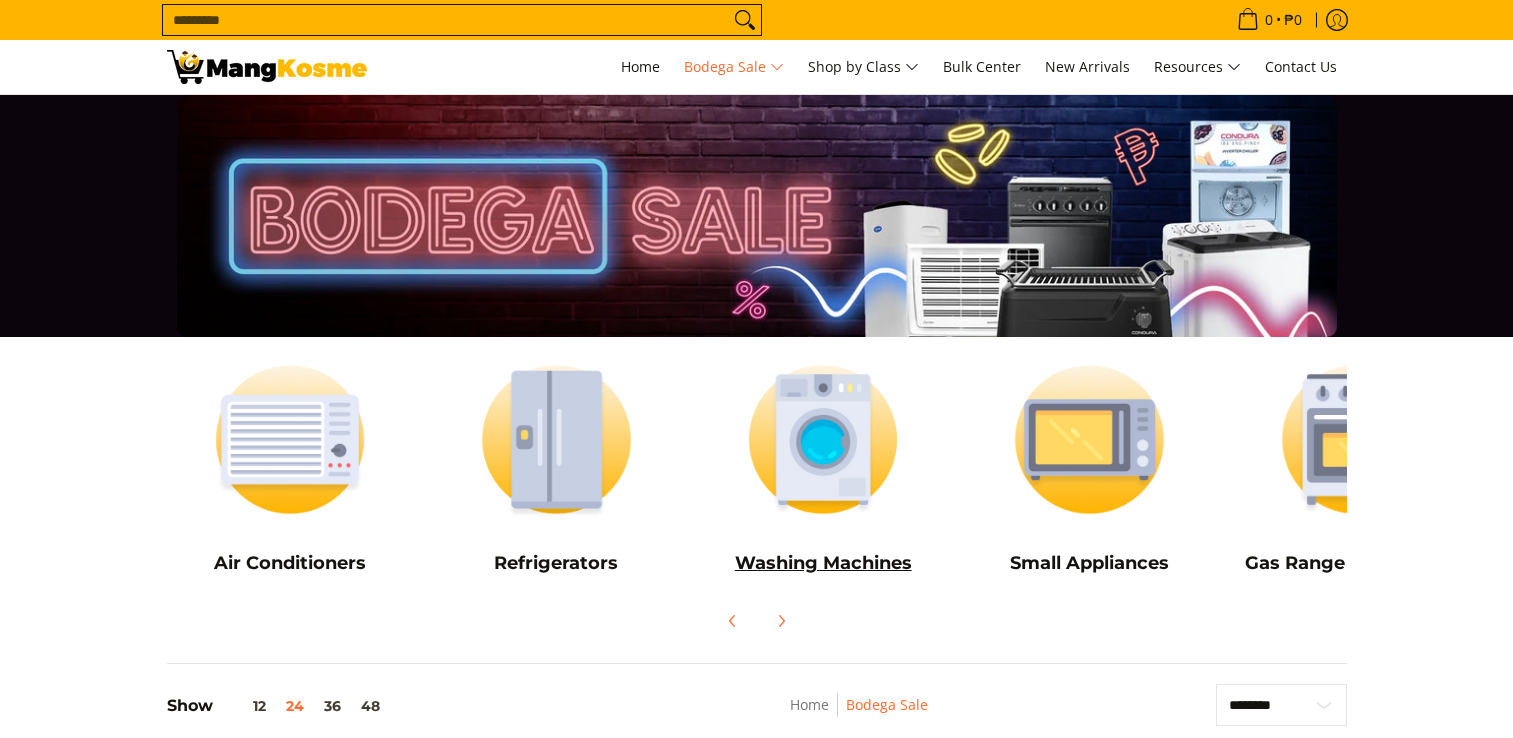 scroll, scrollTop: 0, scrollLeft: 0, axis: both 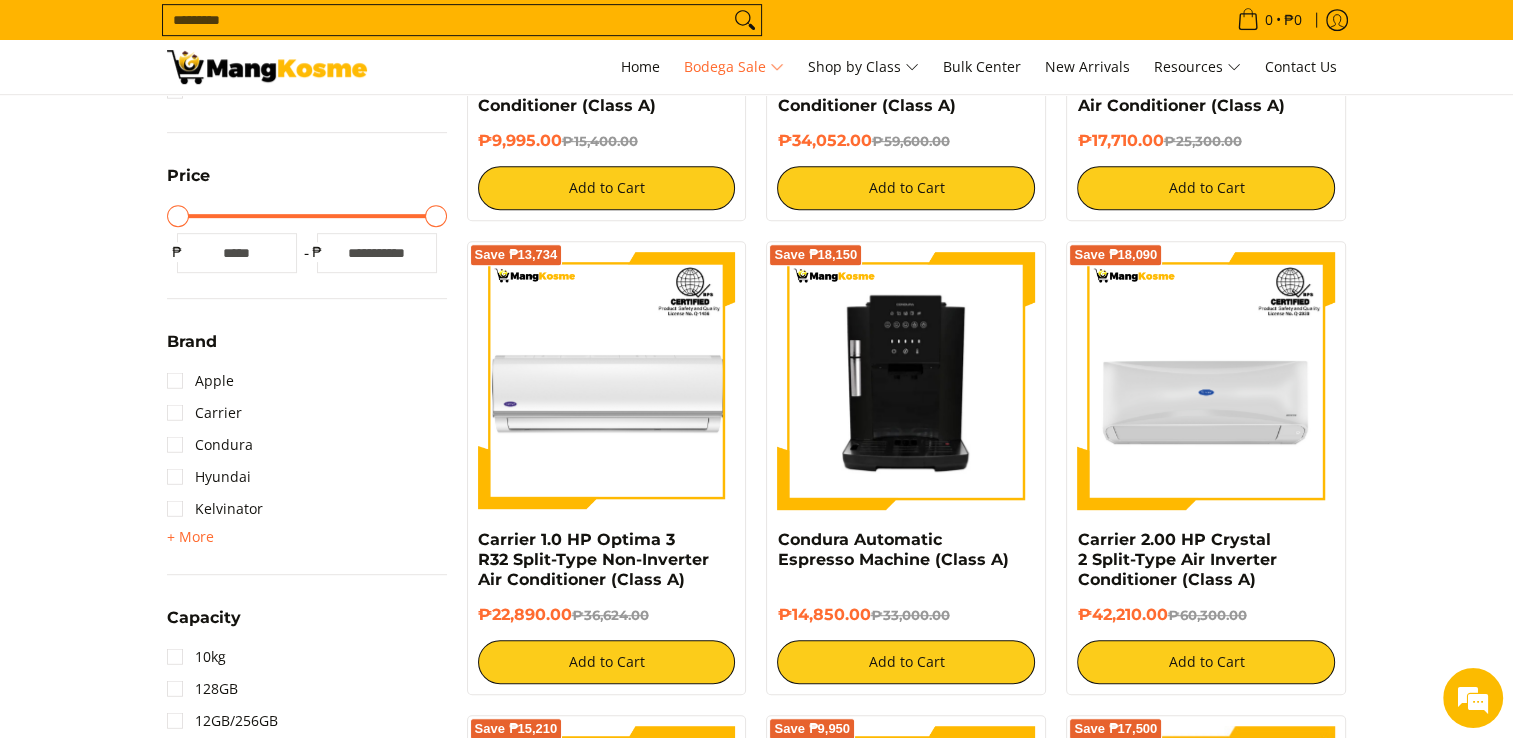 click on "Air Conditioners
Refrigerators
Washing Machines" at bounding box center [756, 1515] 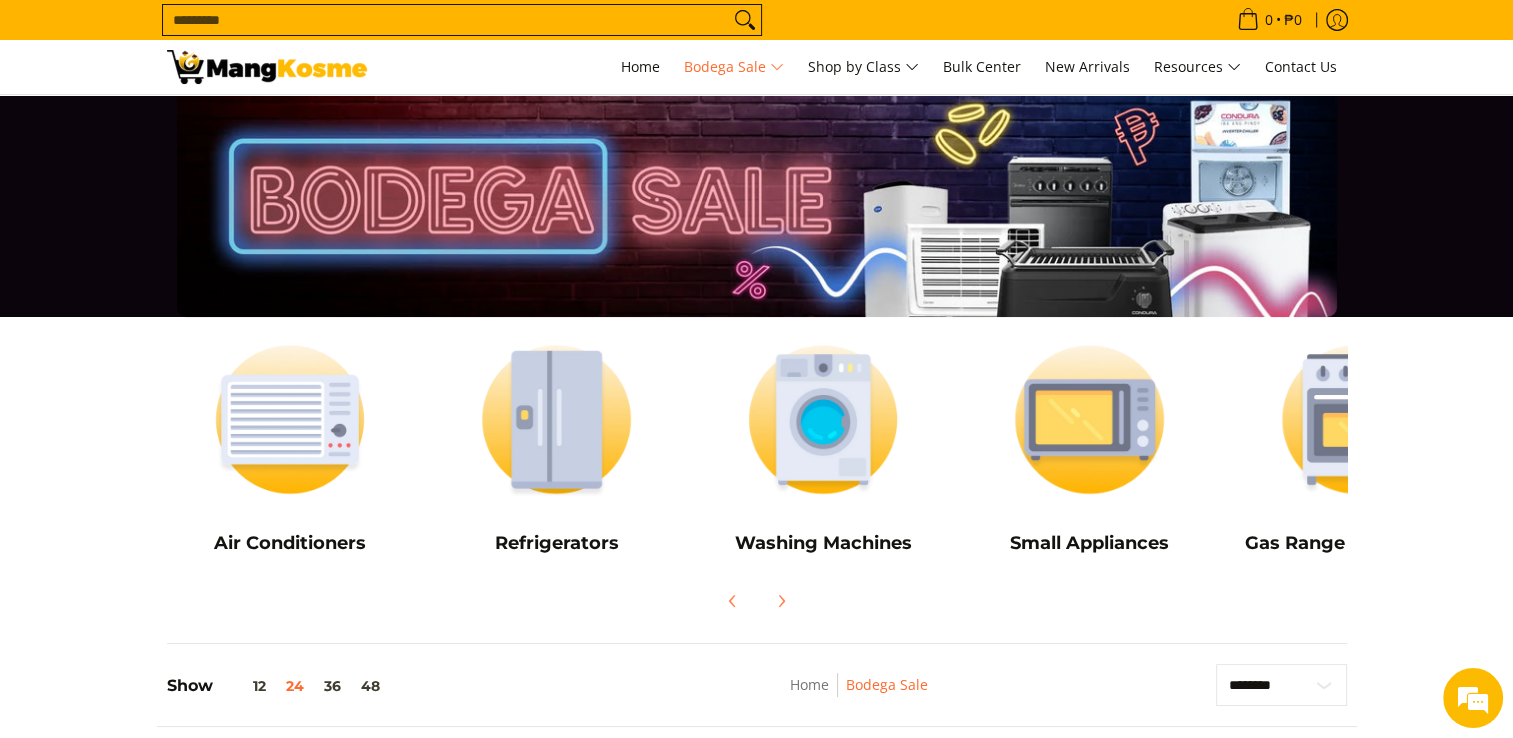 scroll, scrollTop: 0, scrollLeft: 0, axis: both 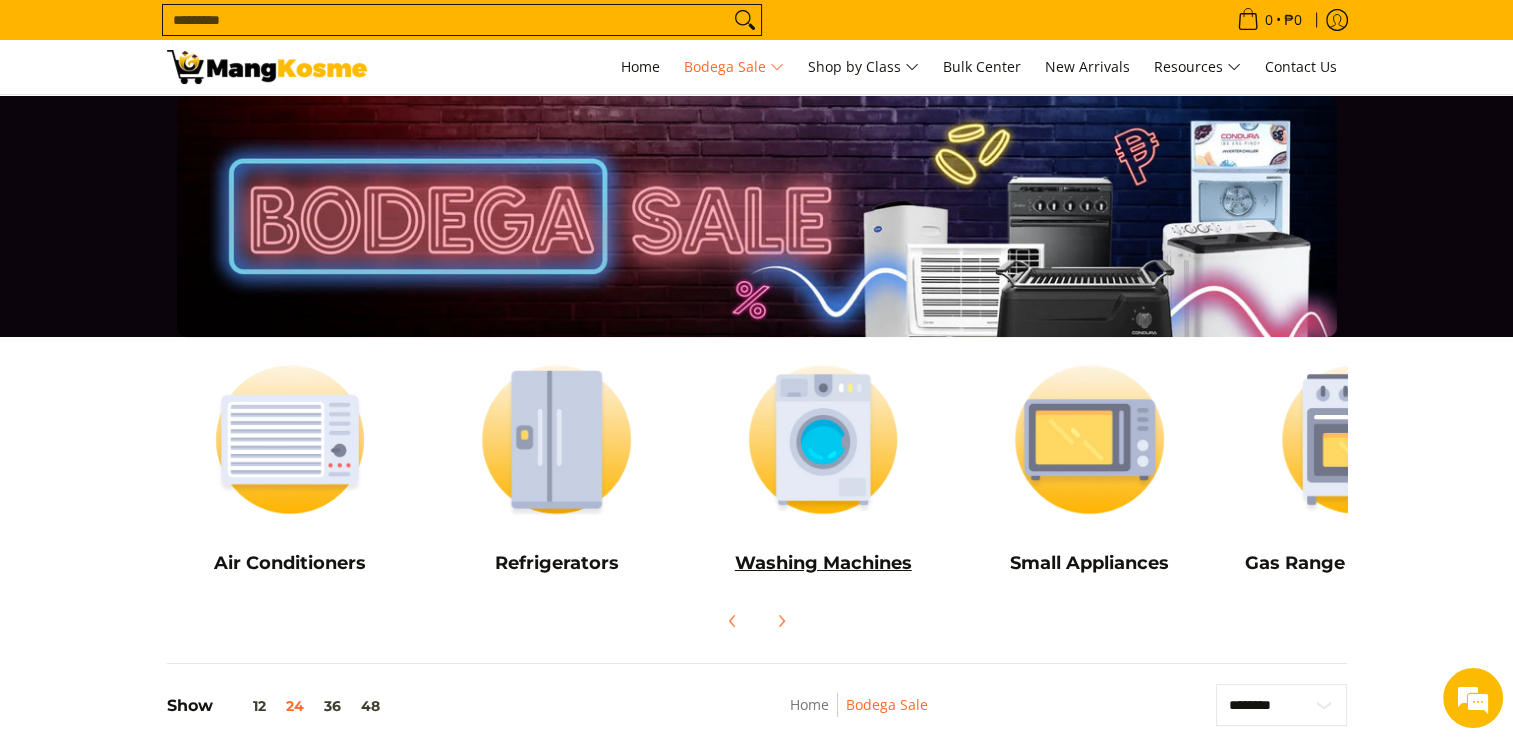 click at bounding box center (823, 439) 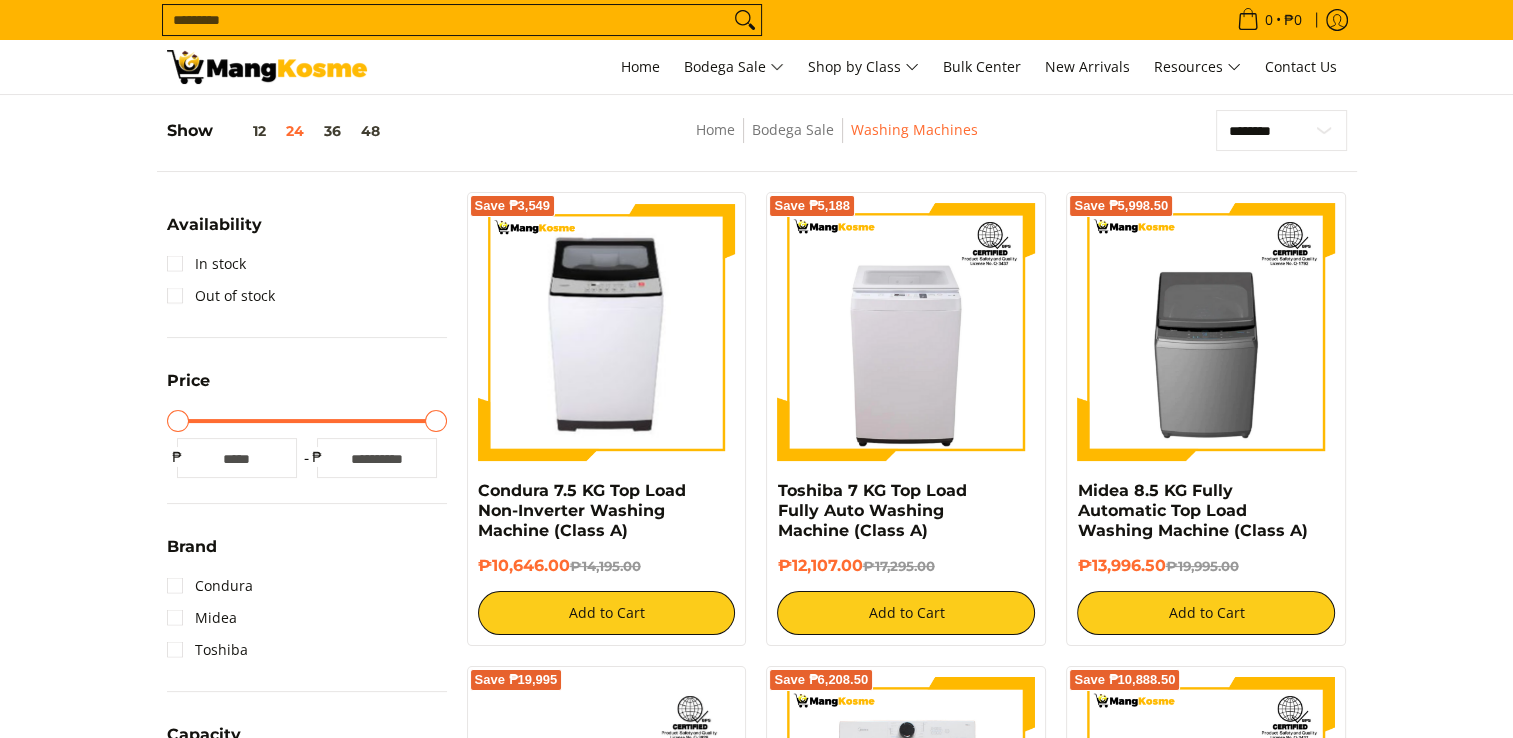 scroll, scrollTop: 300, scrollLeft: 0, axis: vertical 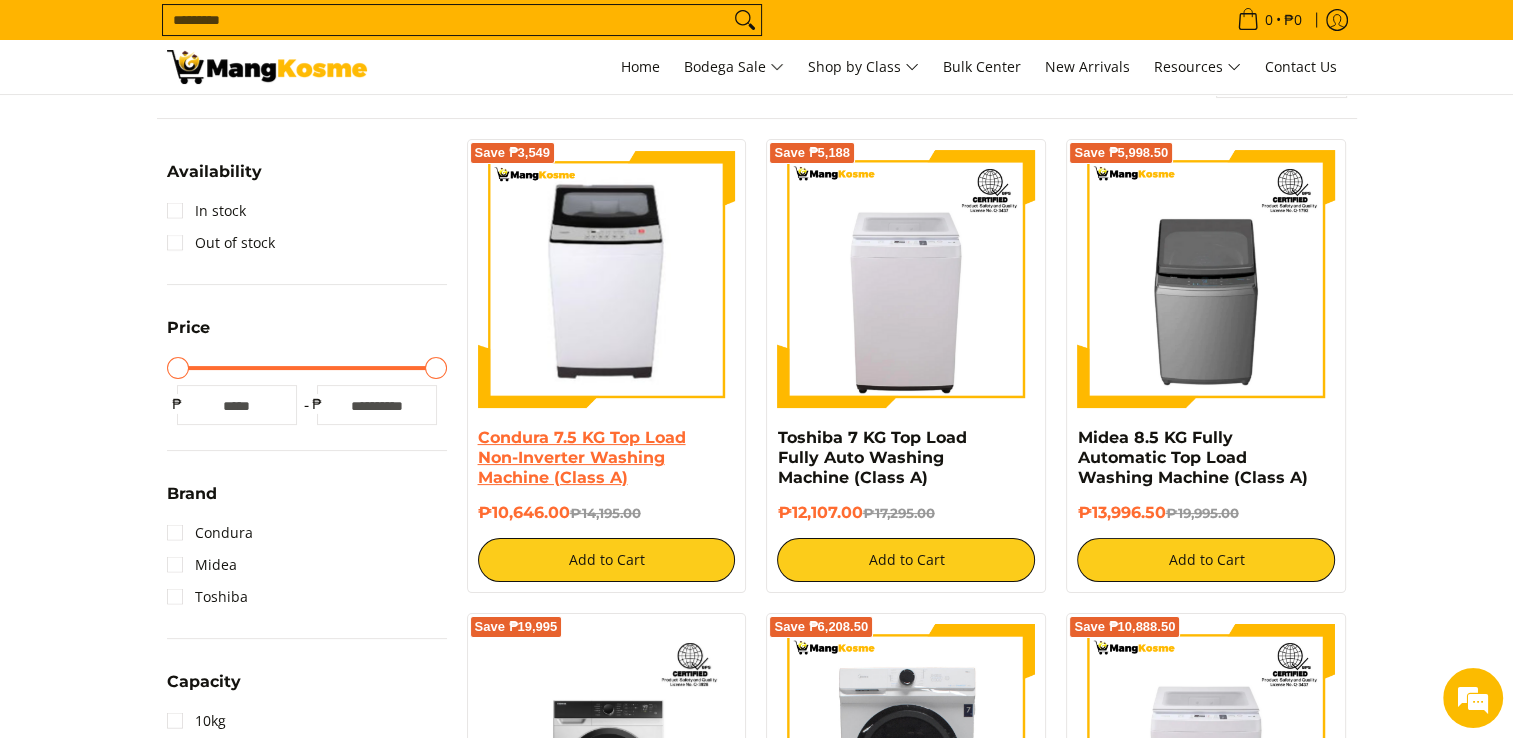 click on "Condura 7.5 KG Top Load Non-Inverter Washing Machine (Class A)" at bounding box center (582, 457) 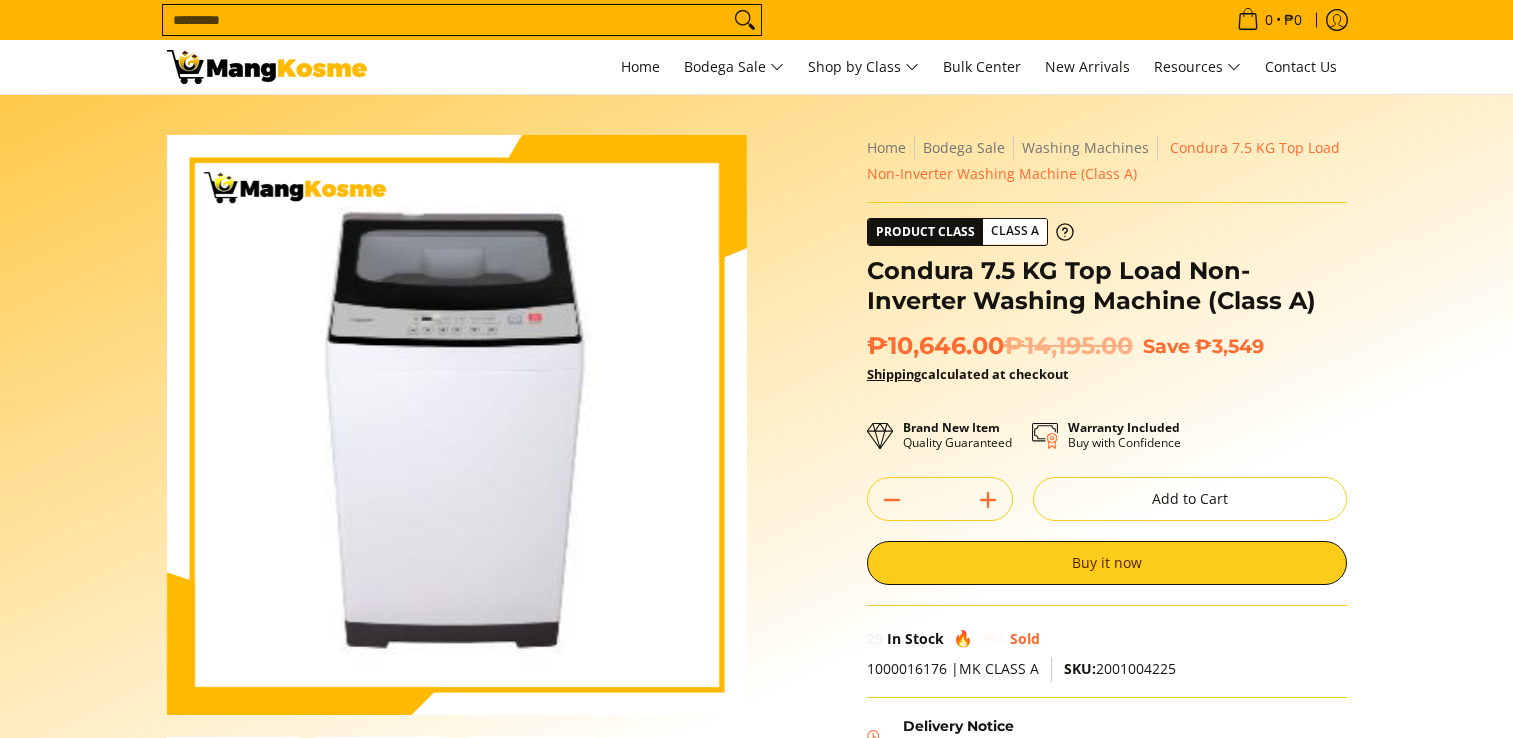 scroll, scrollTop: 0, scrollLeft: 0, axis: both 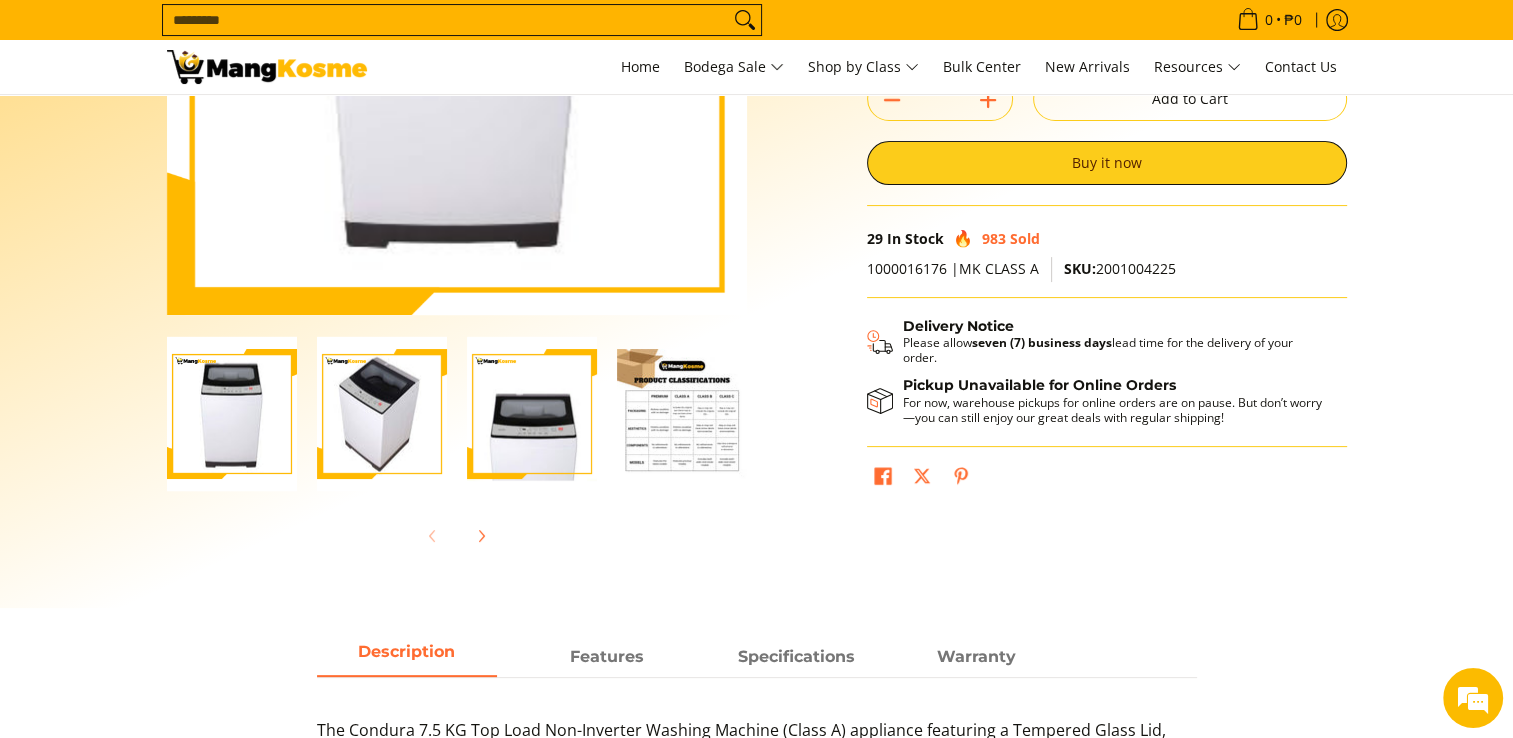 click at bounding box center (682, 414) 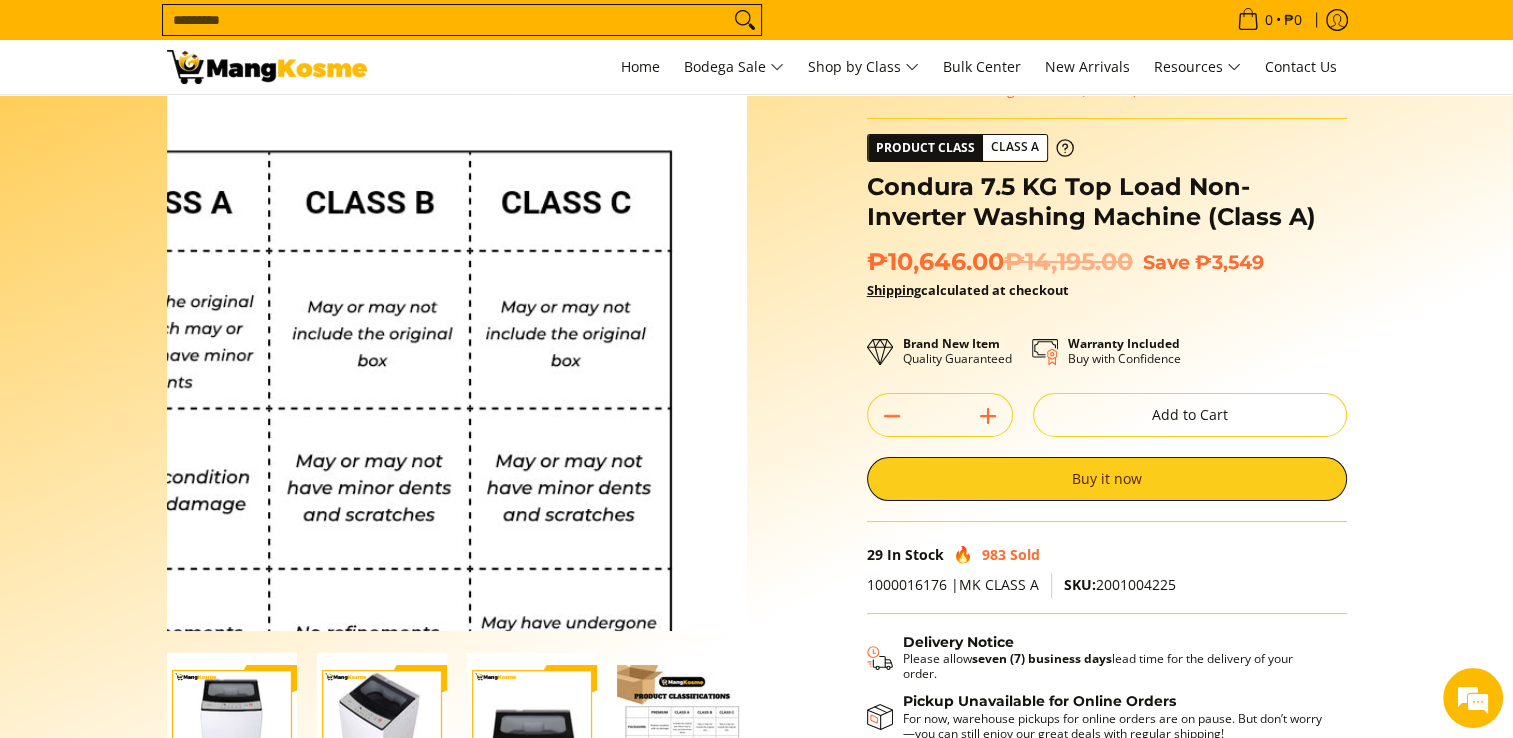scroll, scrollTop: 200, scrollLeft: 0, axis: vertical 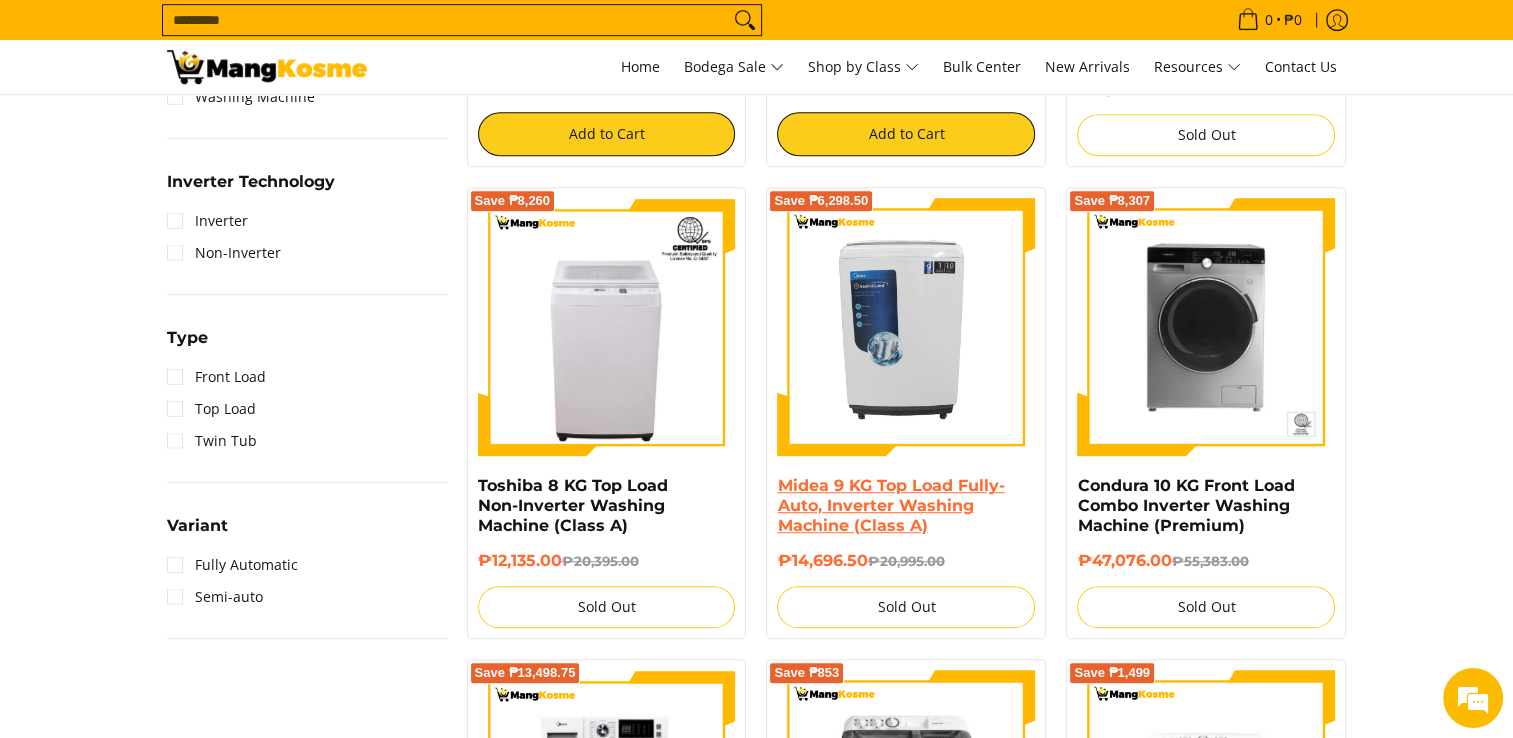 click on "Midea 9 KG Top Load Fully-Auto, Inverter Washing Machine (Class A)" at bounding box center (890, 505) 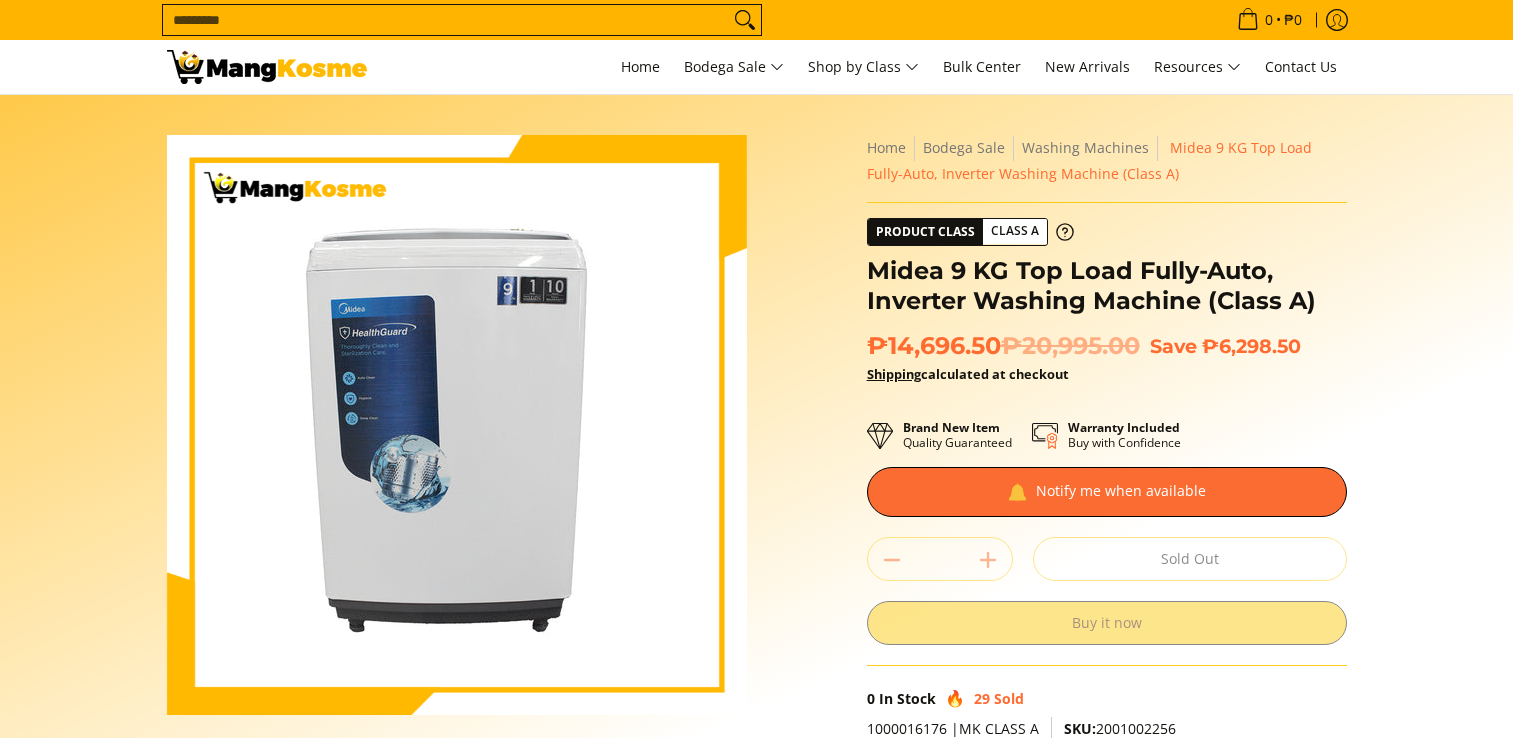 scroll, scrollTop: 0, scrollLeft: 0, axis: both 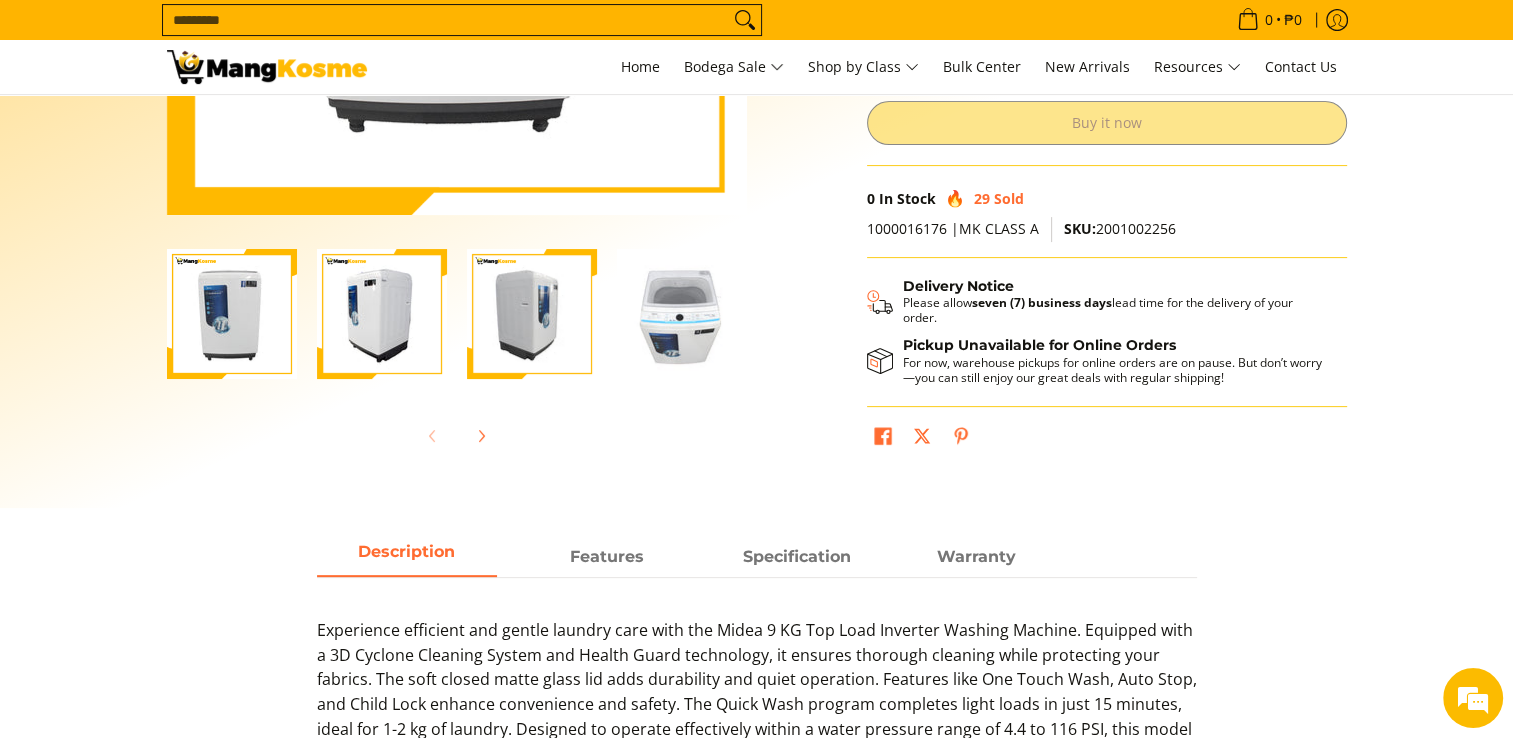 click at bounding box center (682, 314) 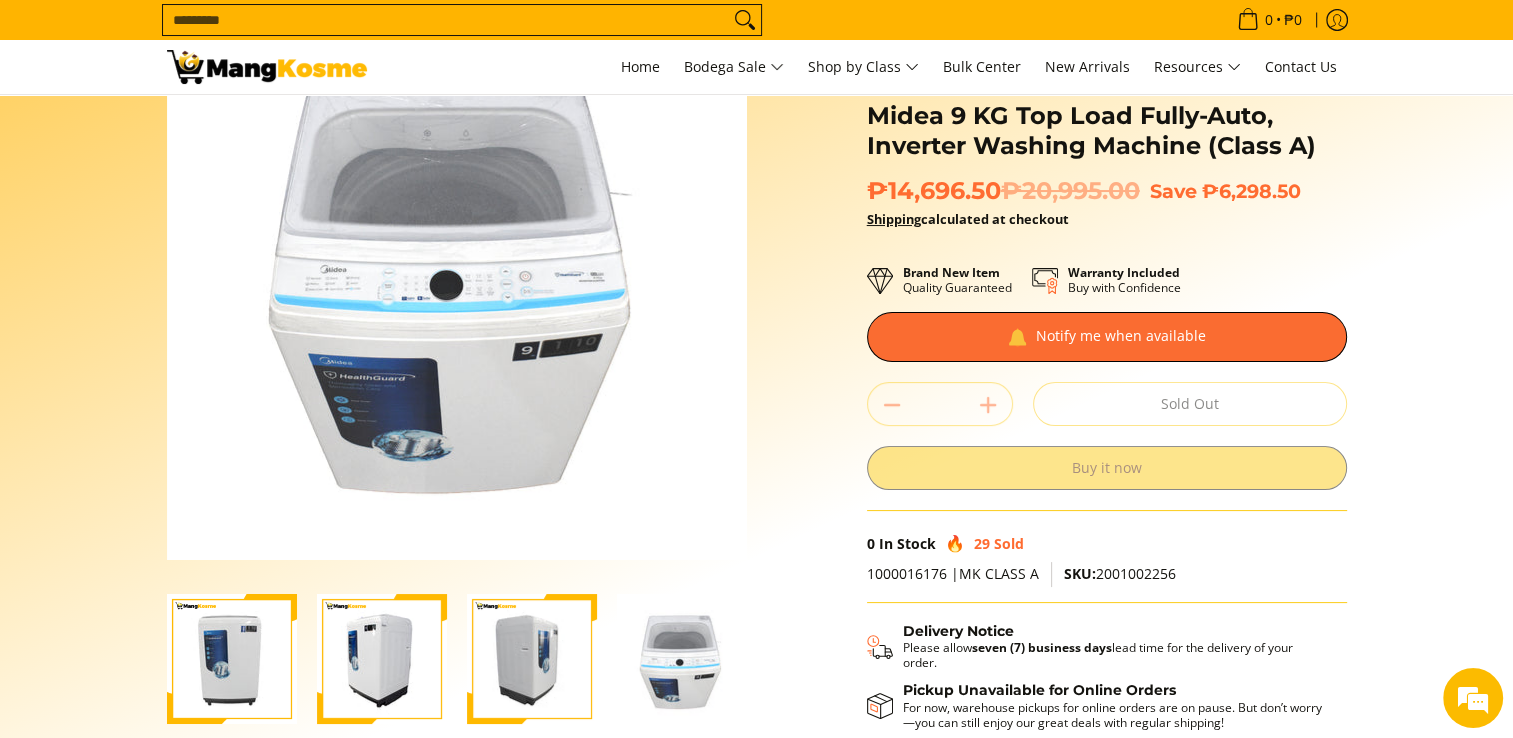 scroll, scrollTop: 0, scrollLeft: 0, axis: both 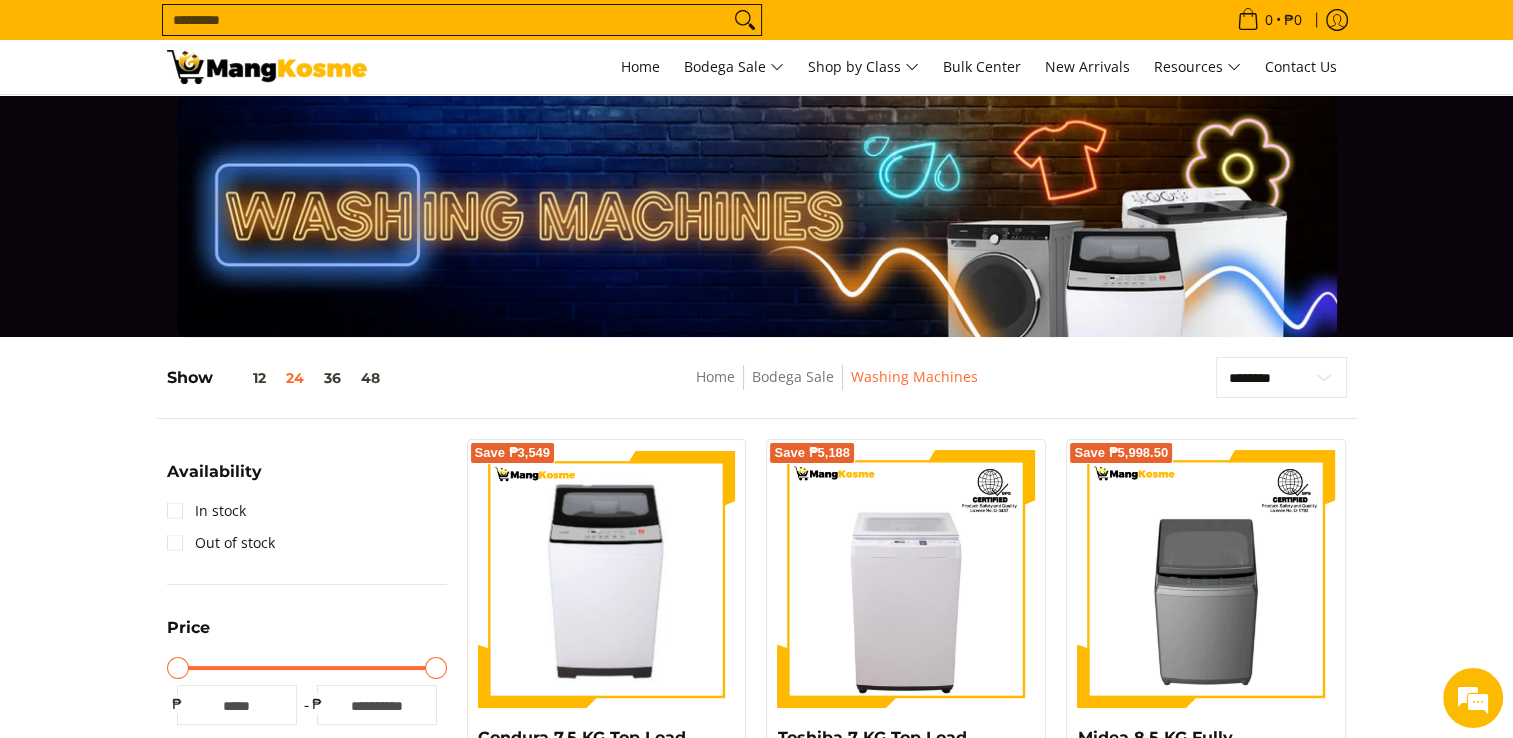 click at bounding box center [757, 216] 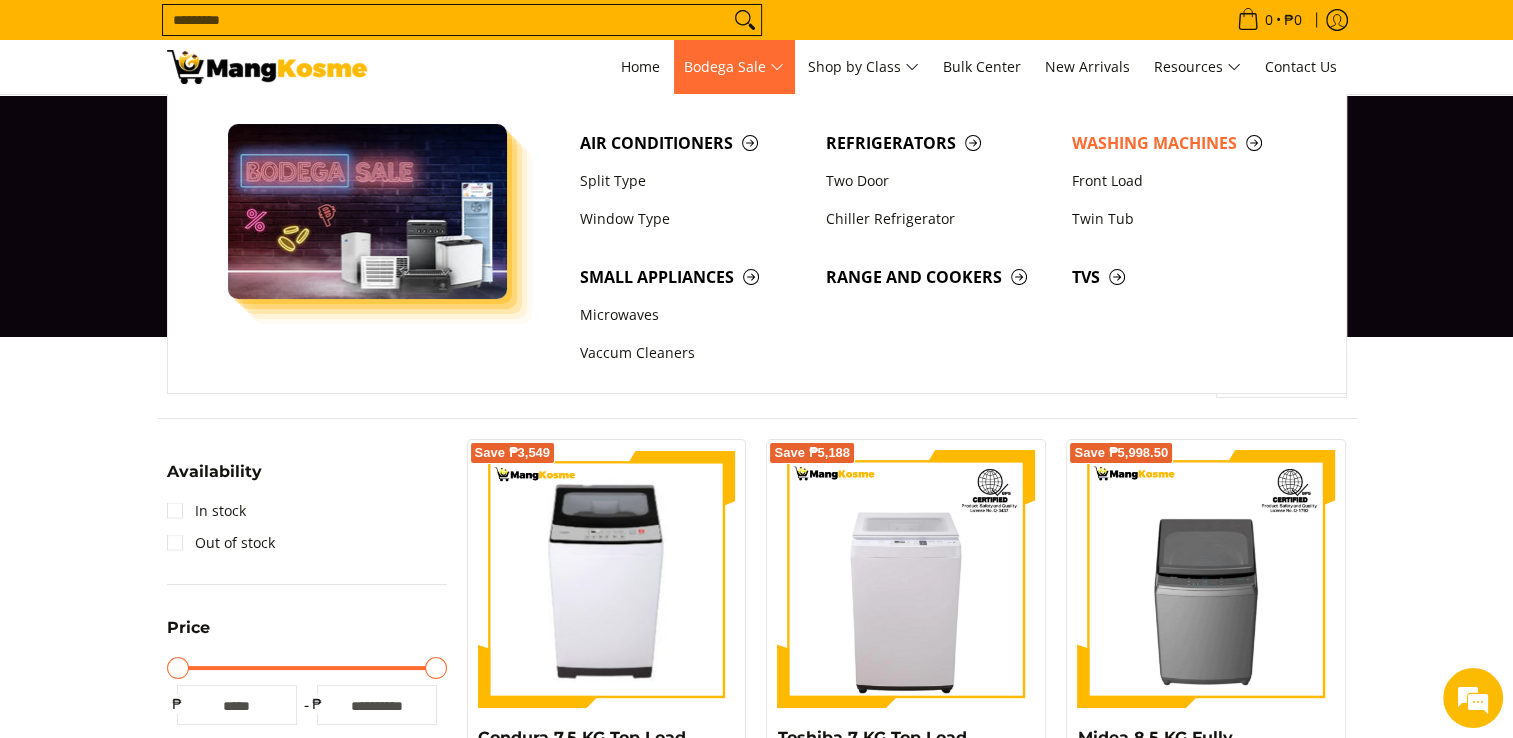 click on "Bodega Sale" at bounding box center (734, 67) 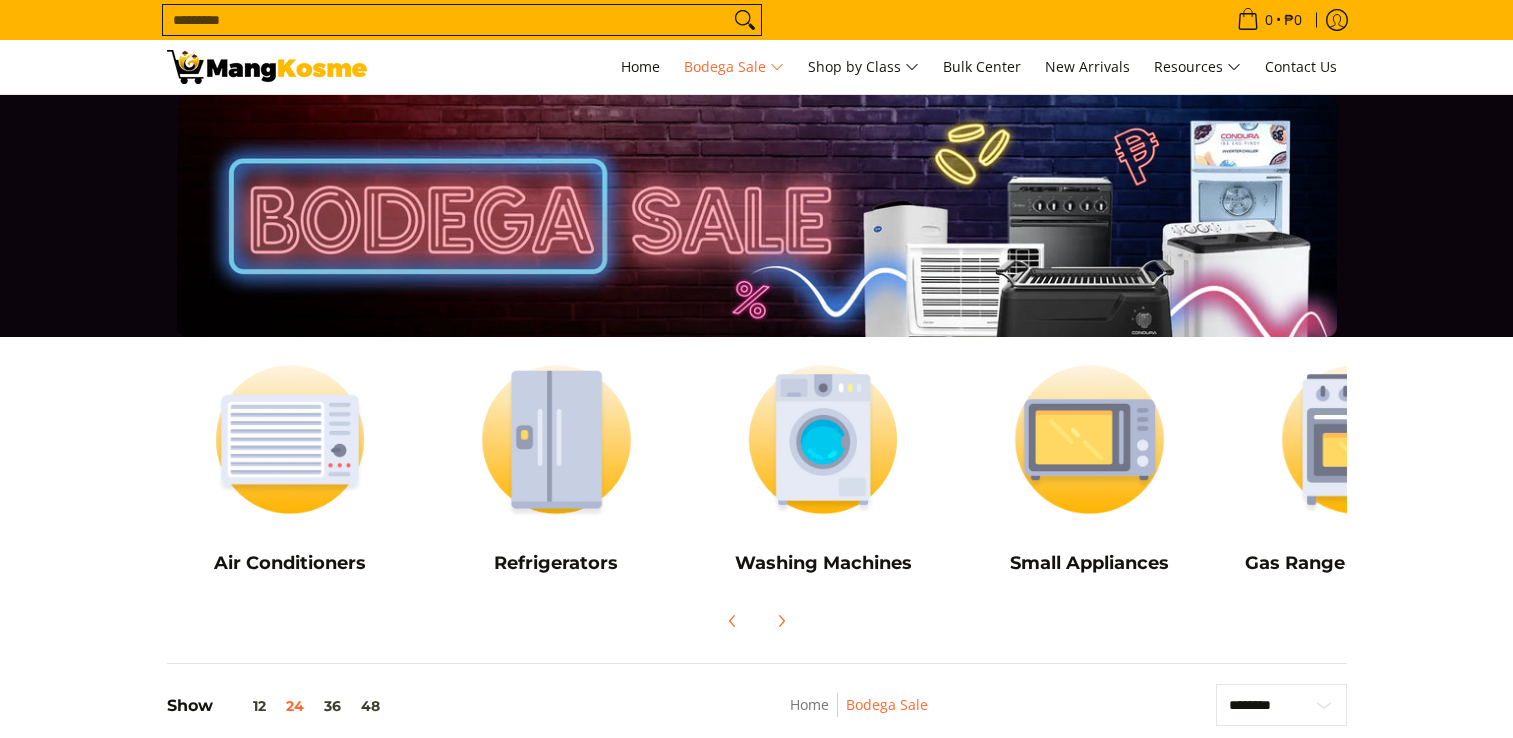 scroll, scrollTop: 0, scrollLeft: 0, axis: both 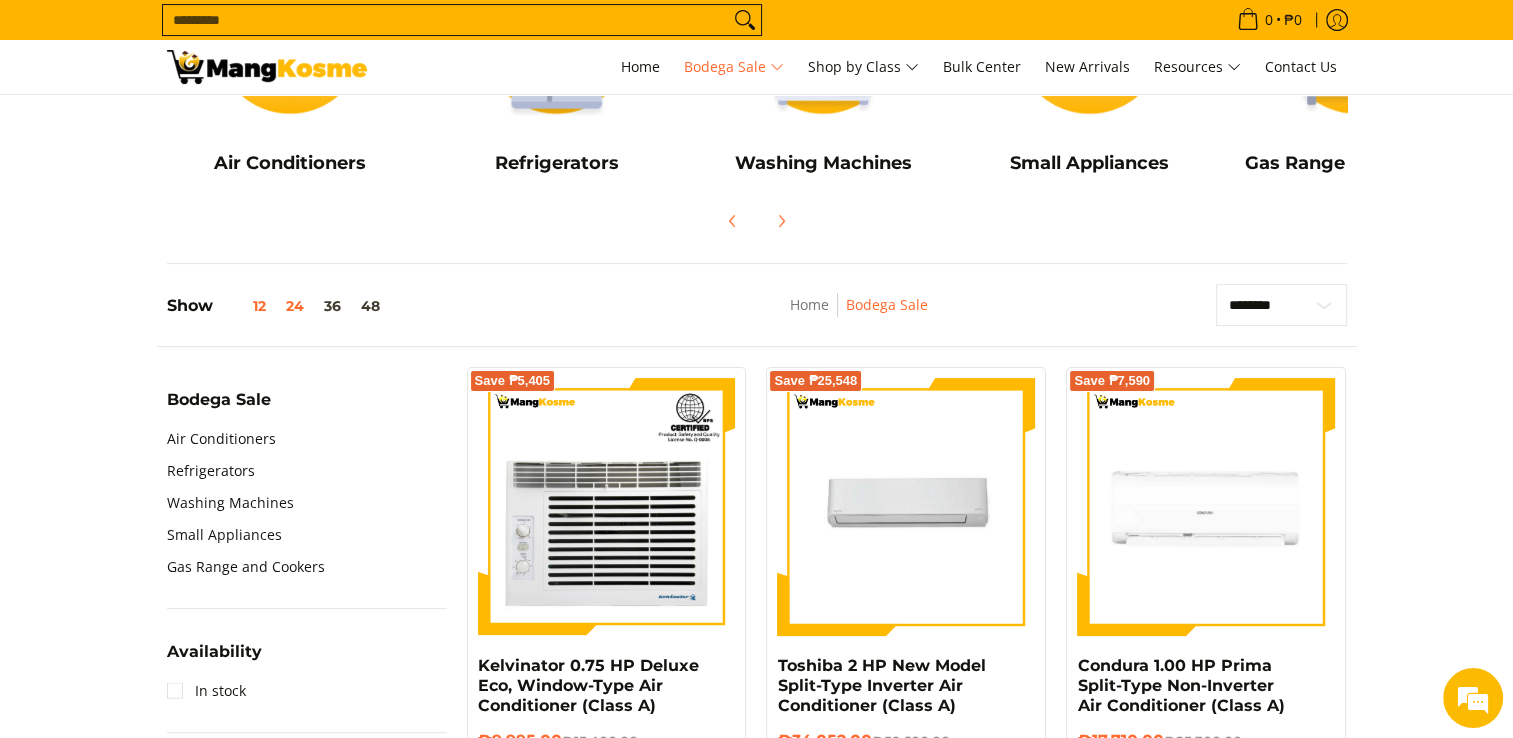 click on "12" at bounding box center (244, 306) 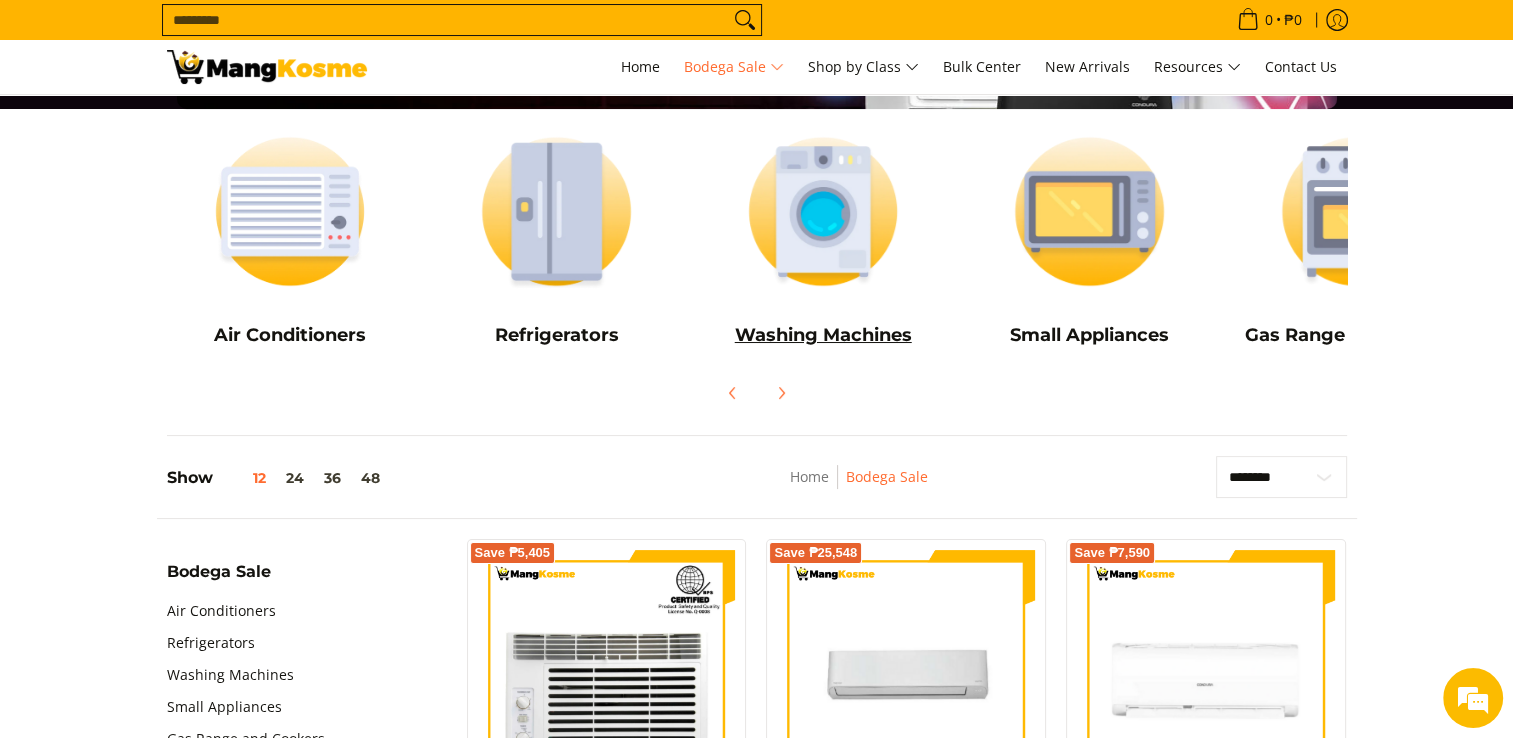 scroll, scrollTop: 188, scrollLeft: 0, axis: vertical 